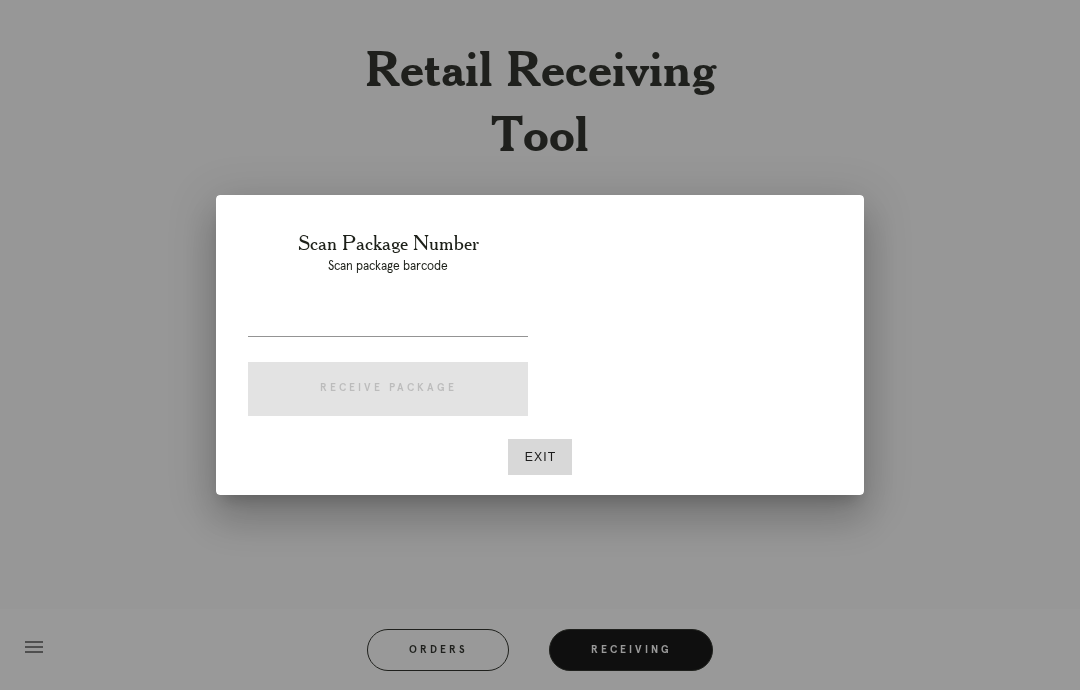 scroll, scrollTop: 80, scrollLeft: 0, axis: vertical 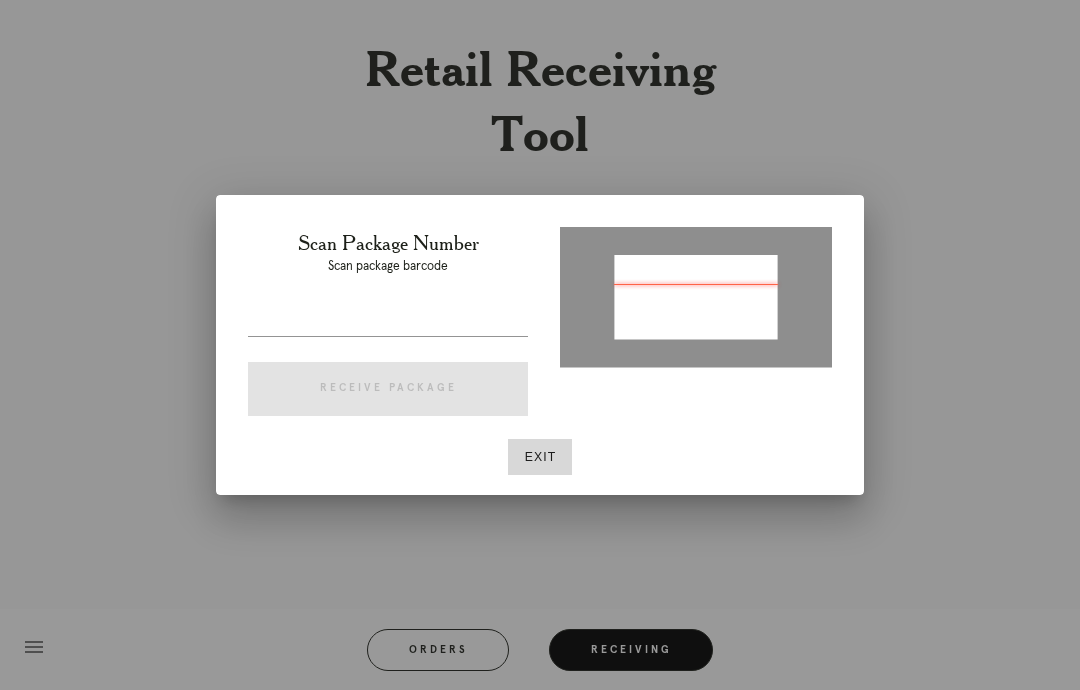 click at bounding box center [540, 345] 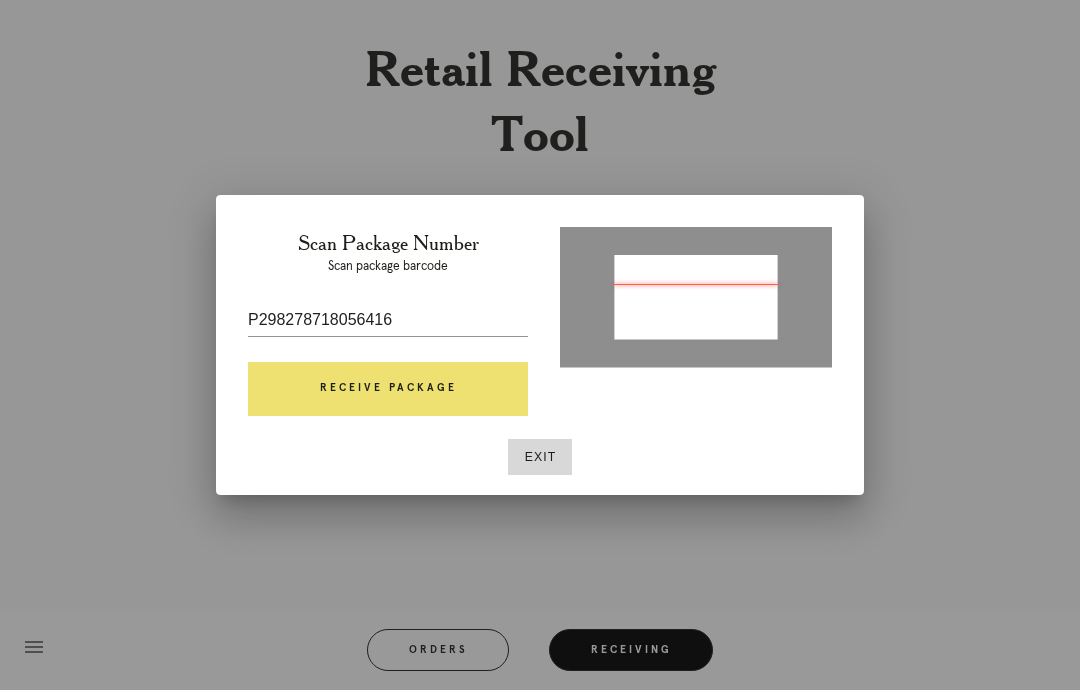 click at bounding box center (696, 298) 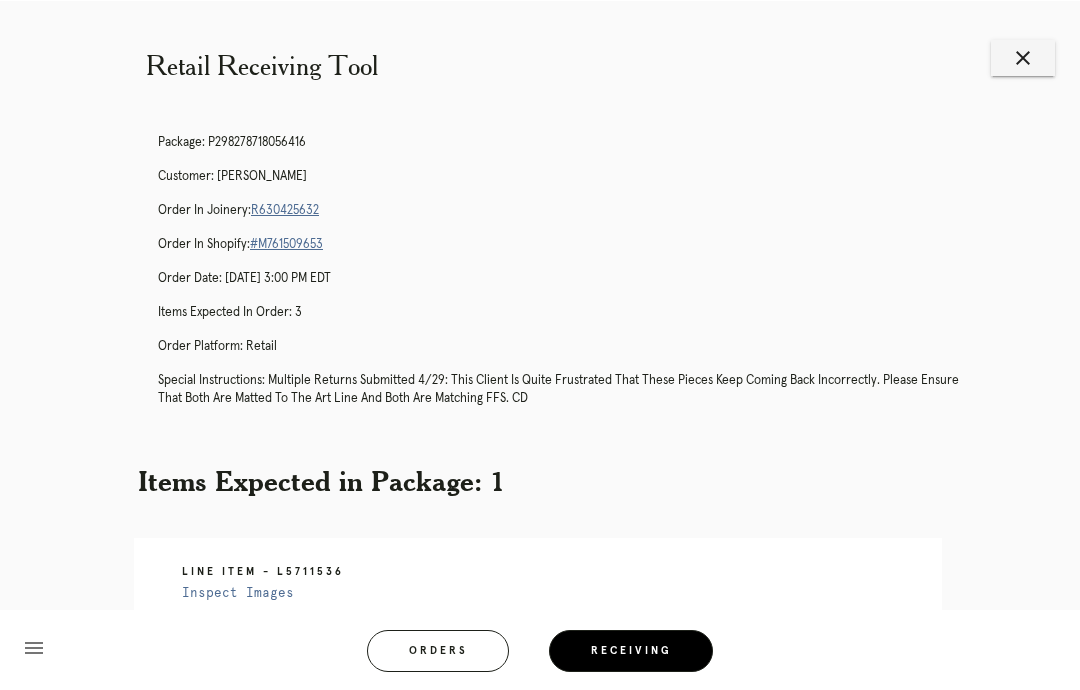 scroll, scrollTop: 1, scrollLeft: 0, axis: vertical 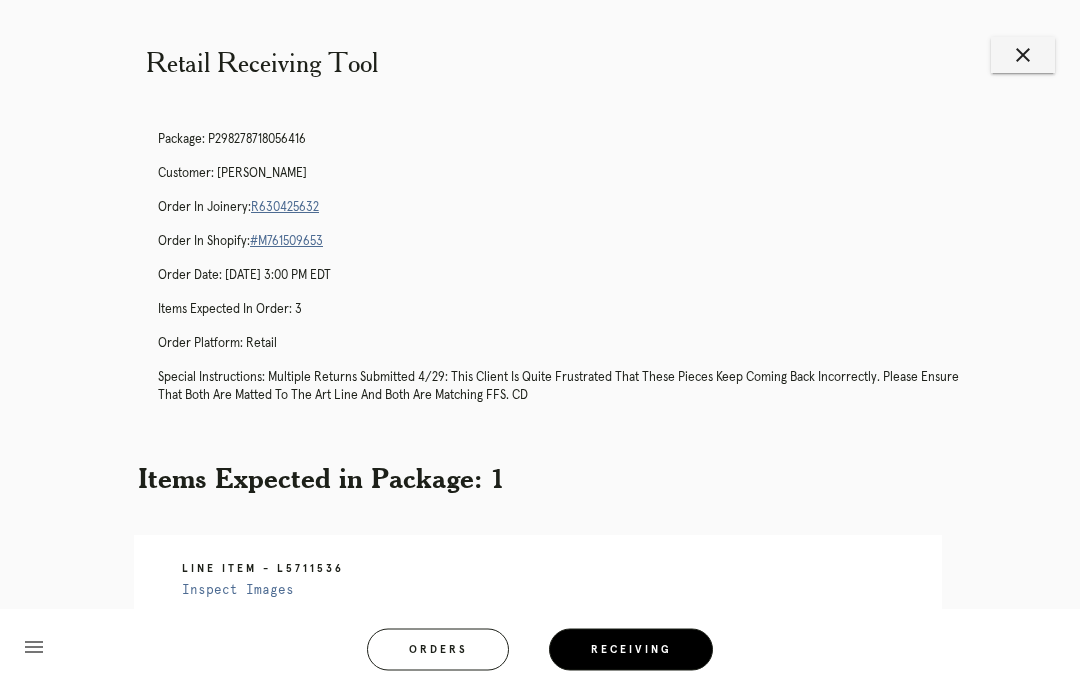 click on "R630425632" at bounding box center [285, 208] 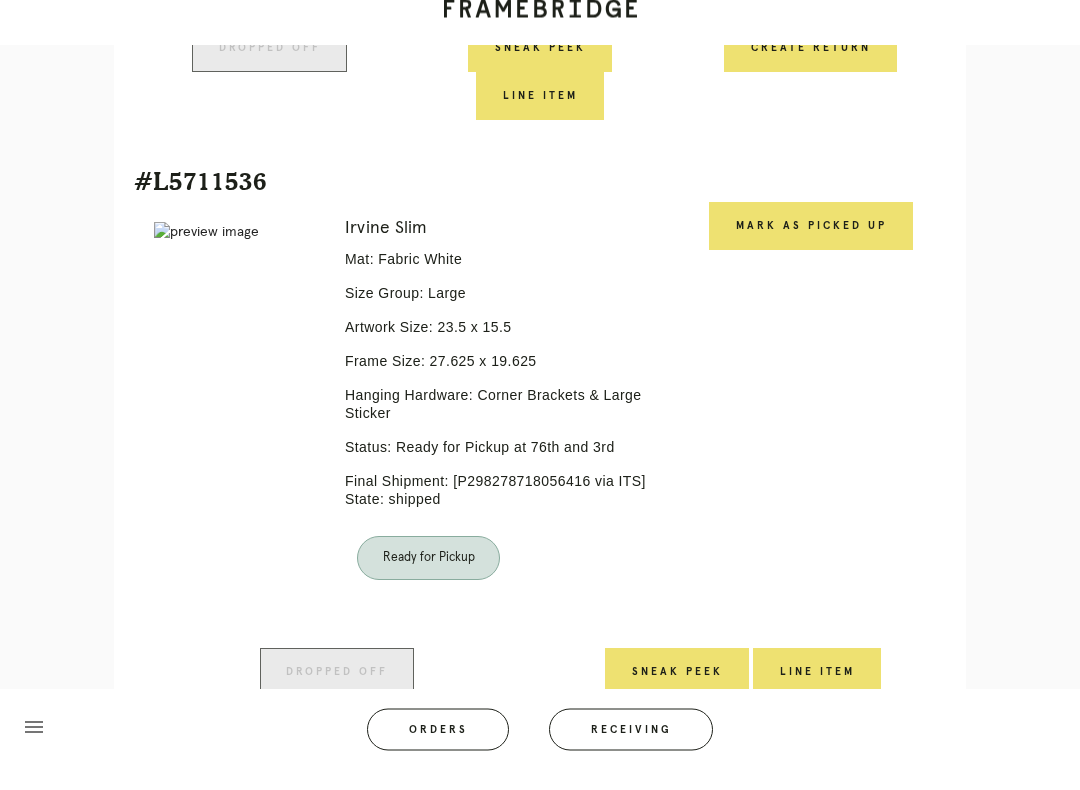 scroll, scrollTop: 1589, scrollLeft: 0, axis: vertical 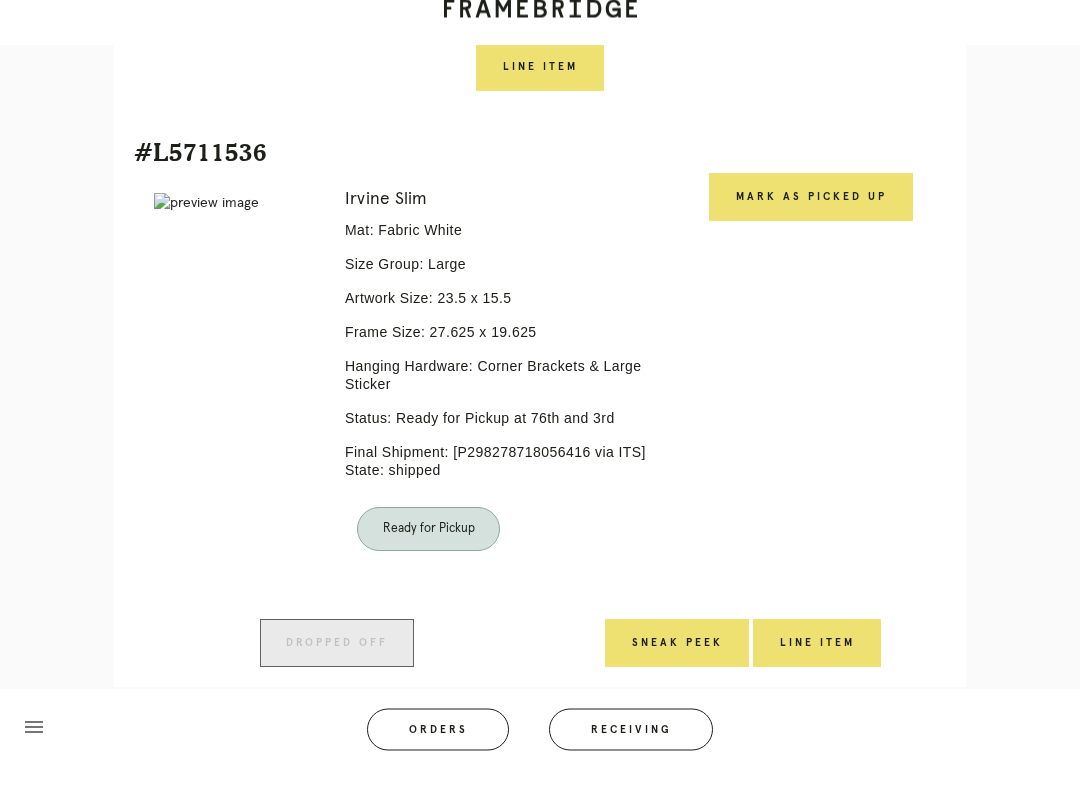 click on "Mark as Picked Up" at bounding box center [811, 218] 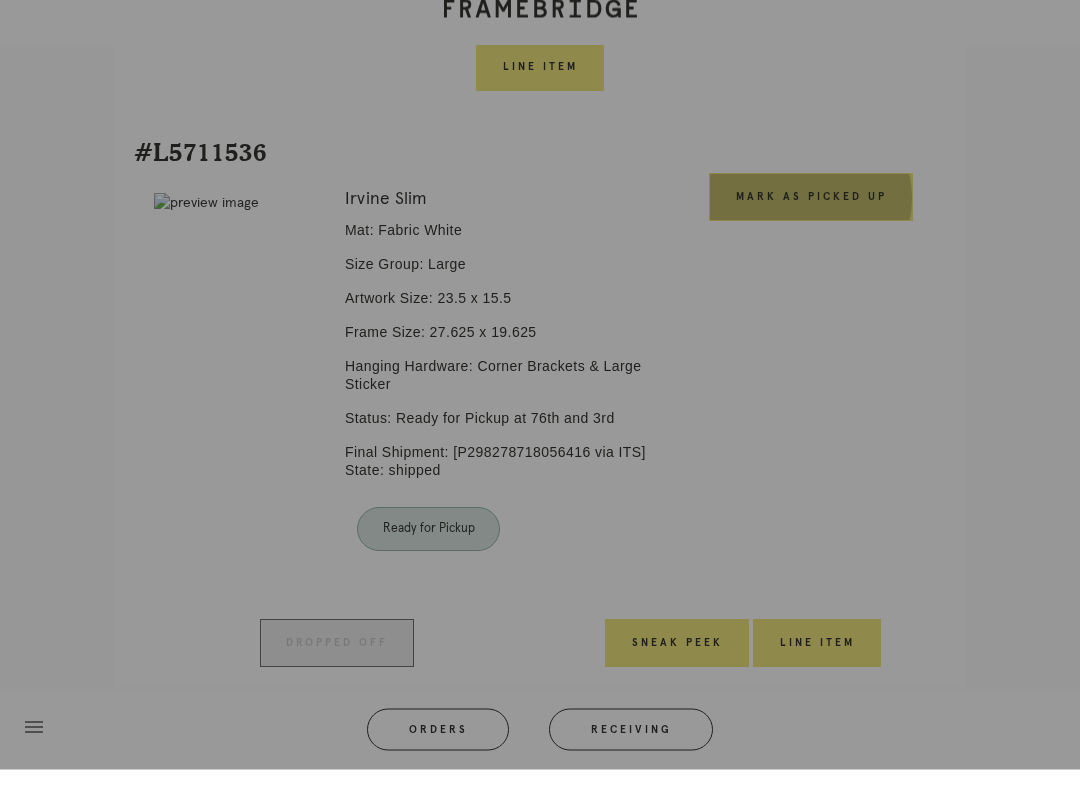 scroll, scrollTop: 1590, scrollLeft: 0, axis: vertical 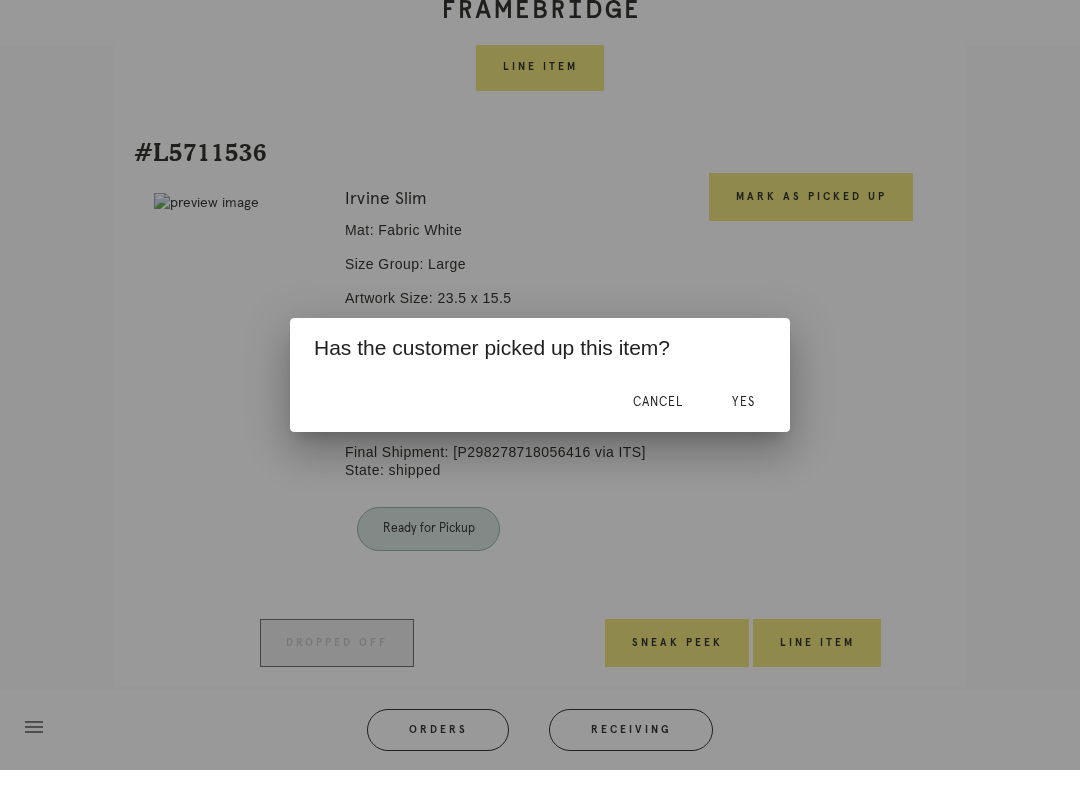 click on "Yes" at bounding box center [743, 422] 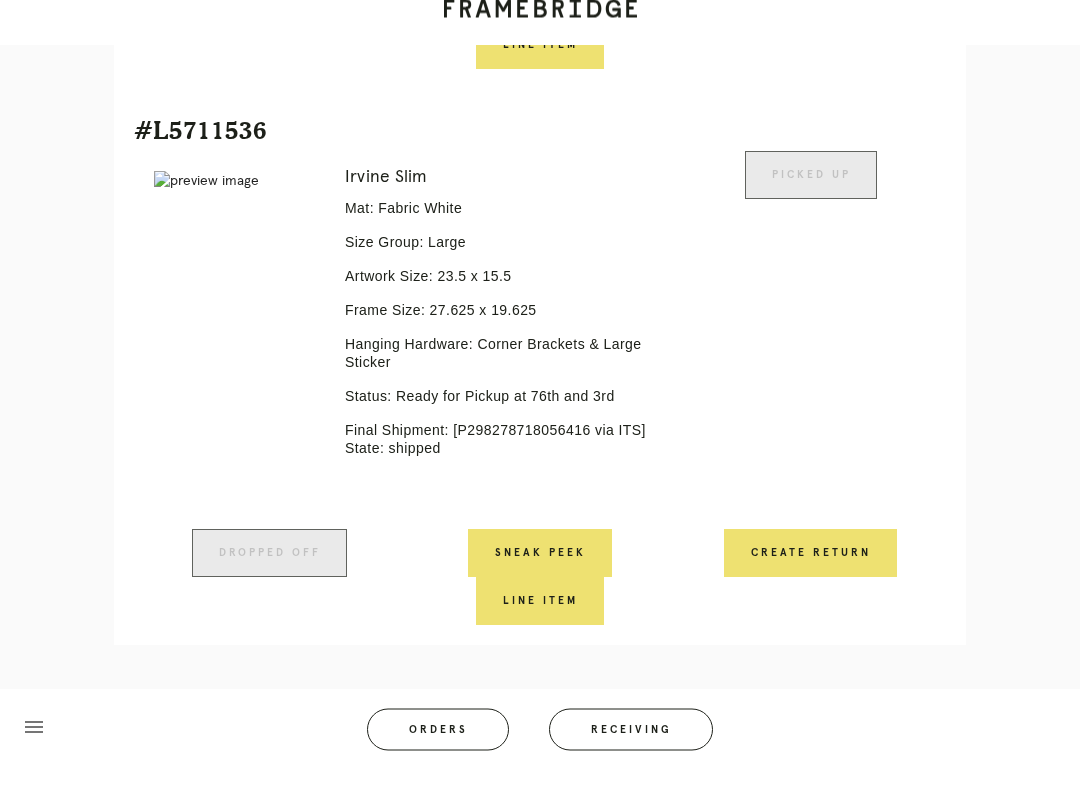 scroll, scrollTop: 1622, scrollLeft: 0, axis: vertical 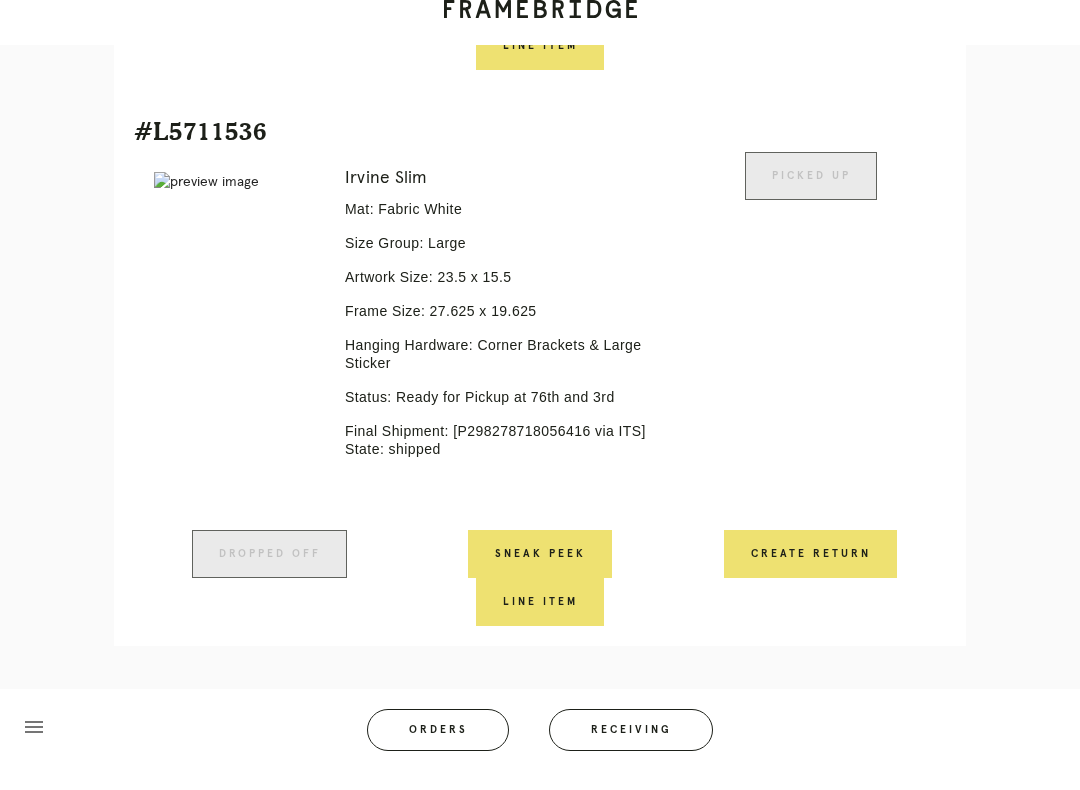 click on "Receiving" at bounding box center (631, 750) 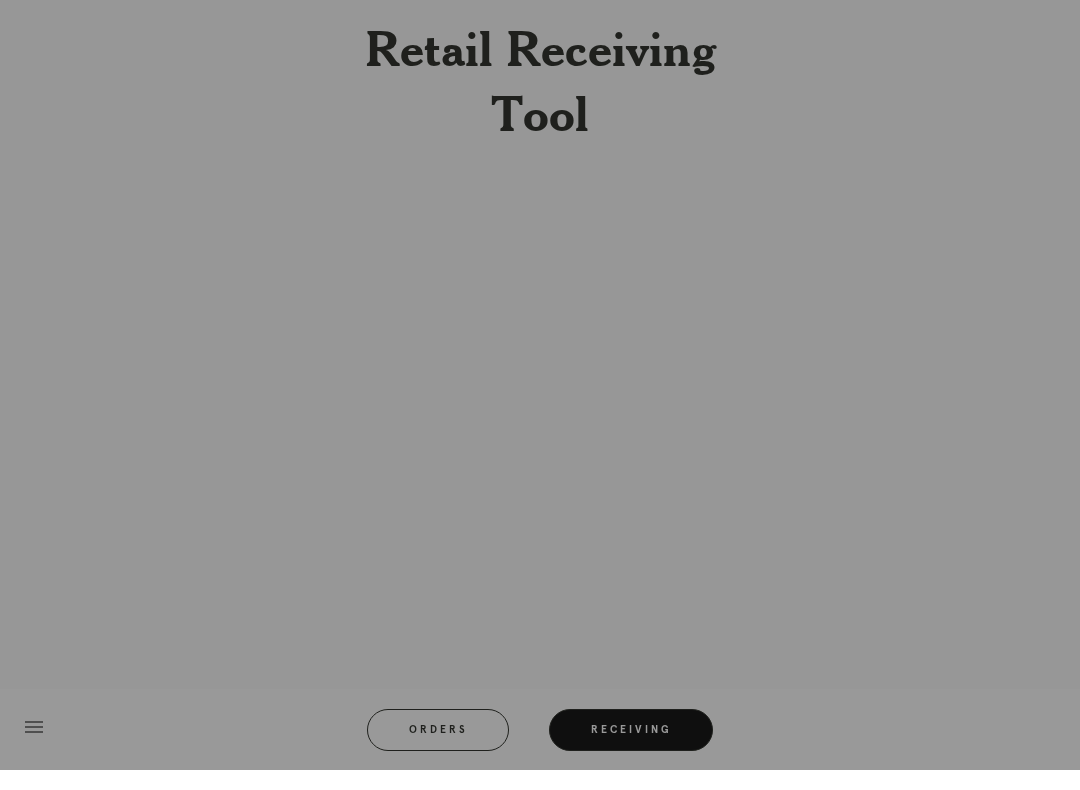 scroll, scrollTop: 20, scrollLeft: 0, axis: vertical 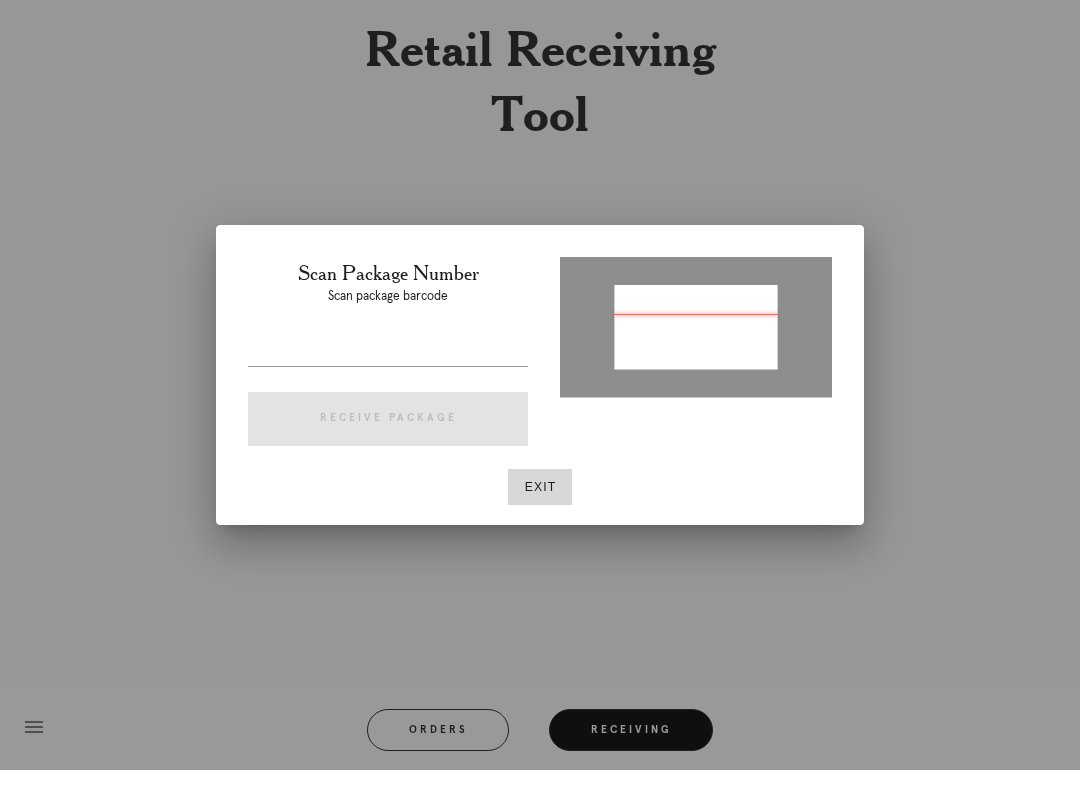 click at bounding box center [696, 345] 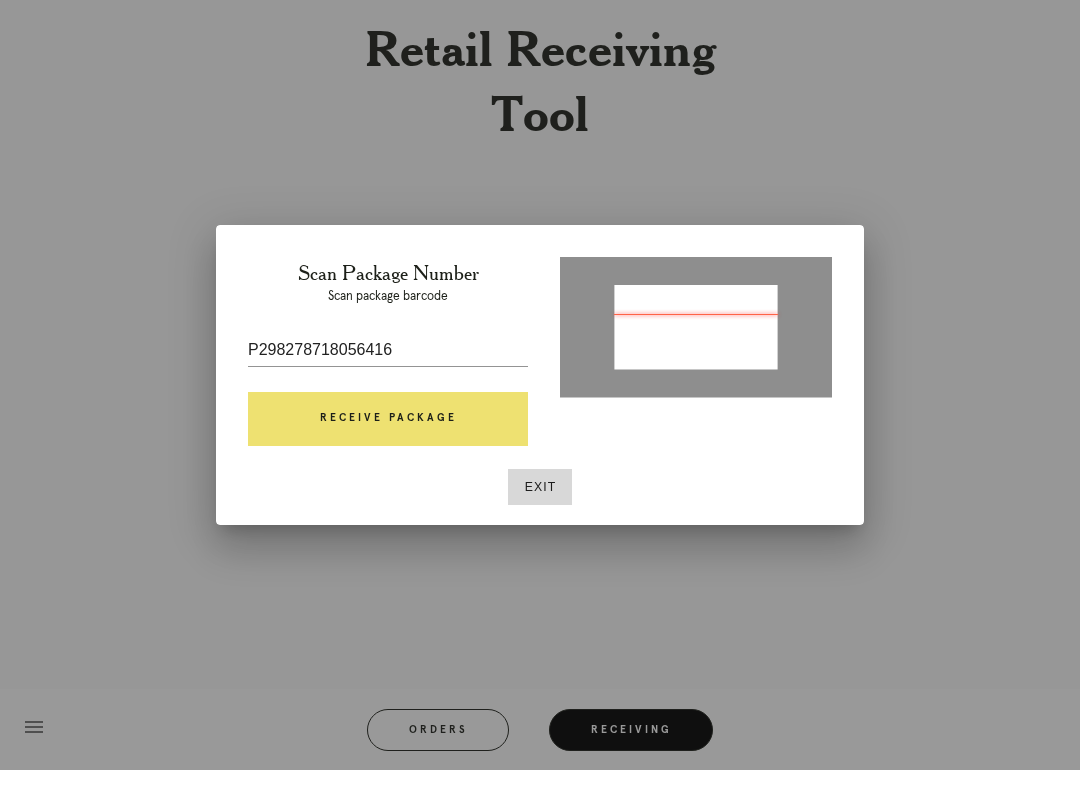 click on "Receive Package" at bounding box center [388, 439] 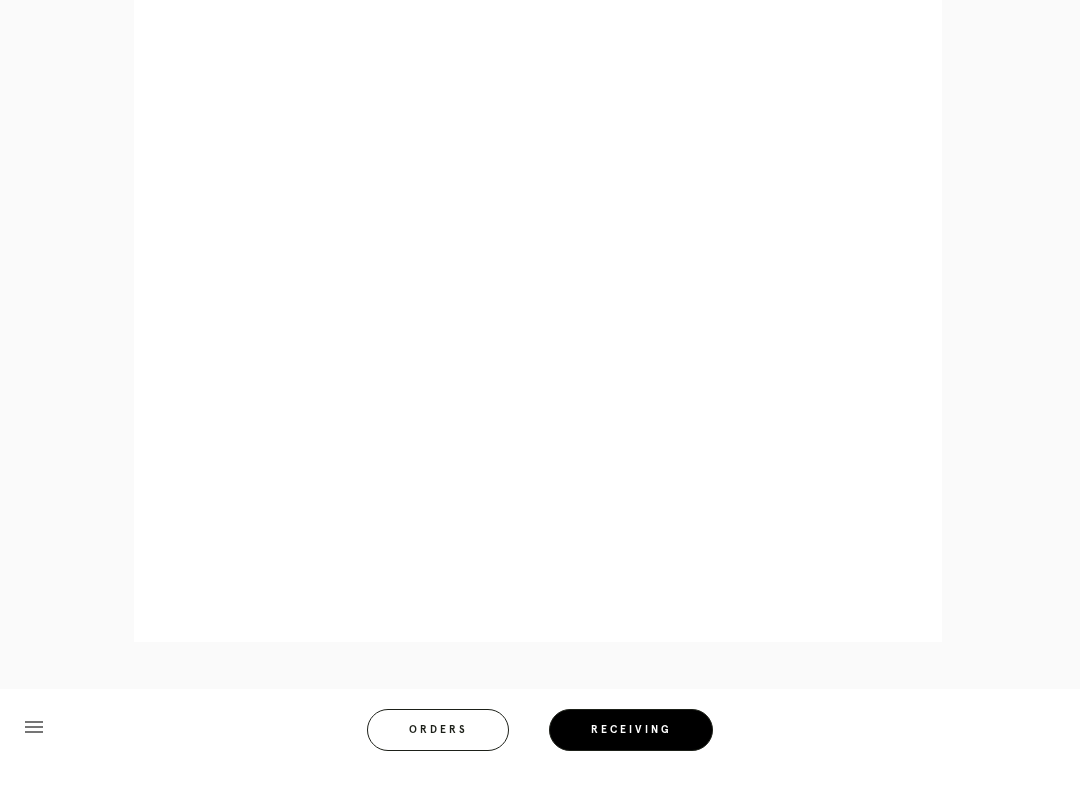 scroll, scrollTop: 1227, scrollLeft: 0, axis: vertical 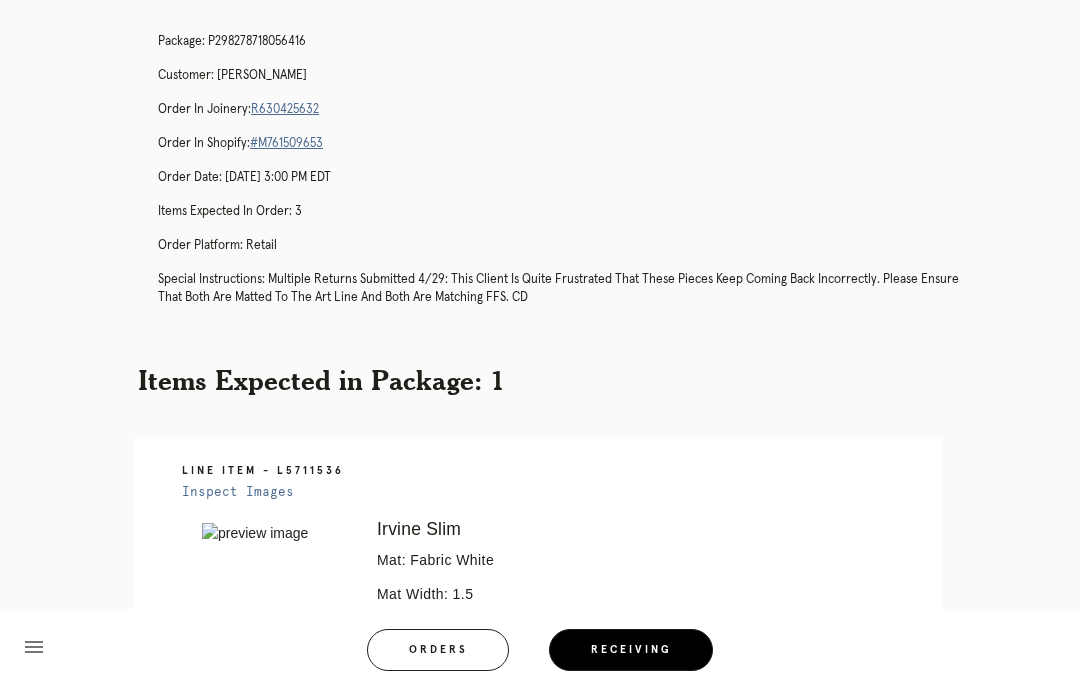 click on "R630425632" at bounding box center (285, 109) 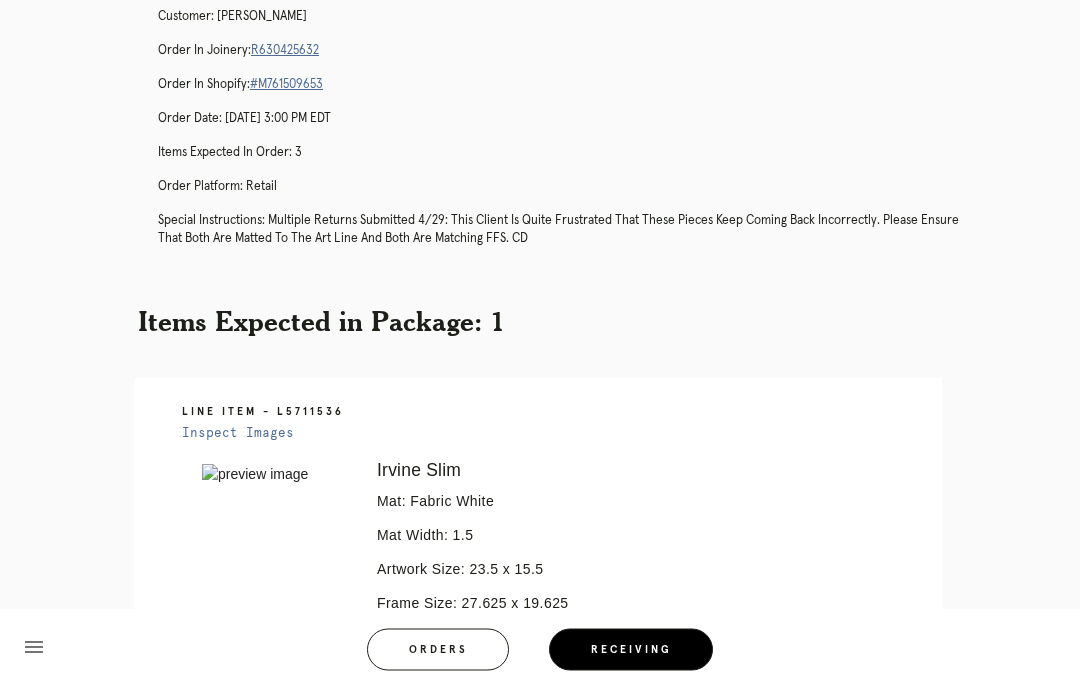 scroll, scrollTop: 0, scrollLeft: 0, axis: both 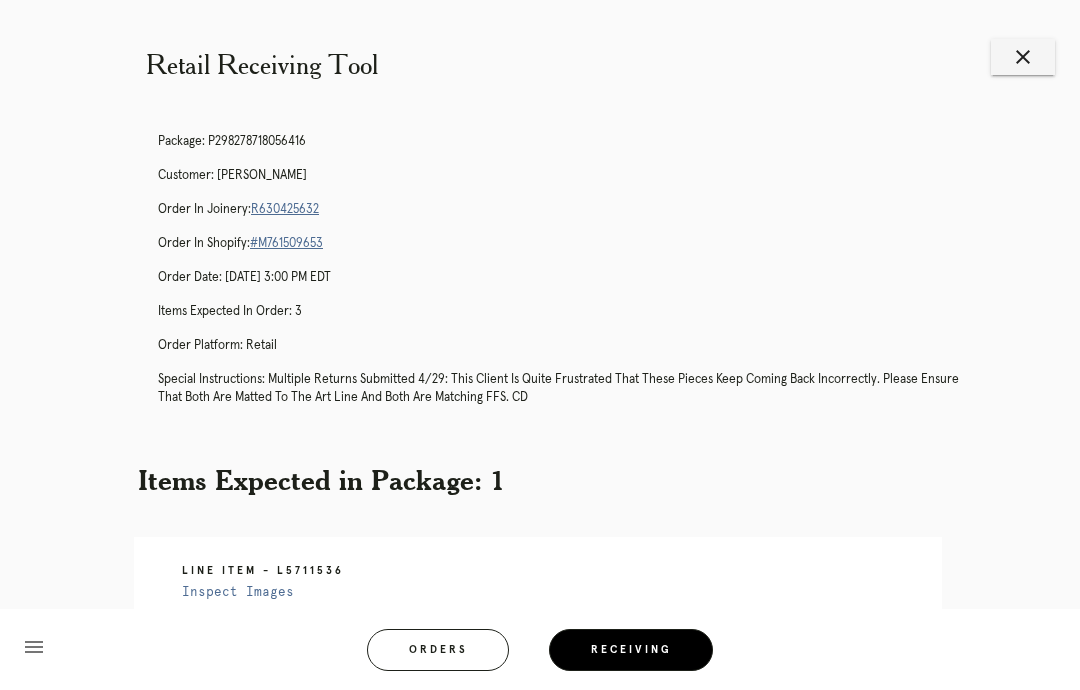 click on "R630425632" at bounding box center (285, 209) 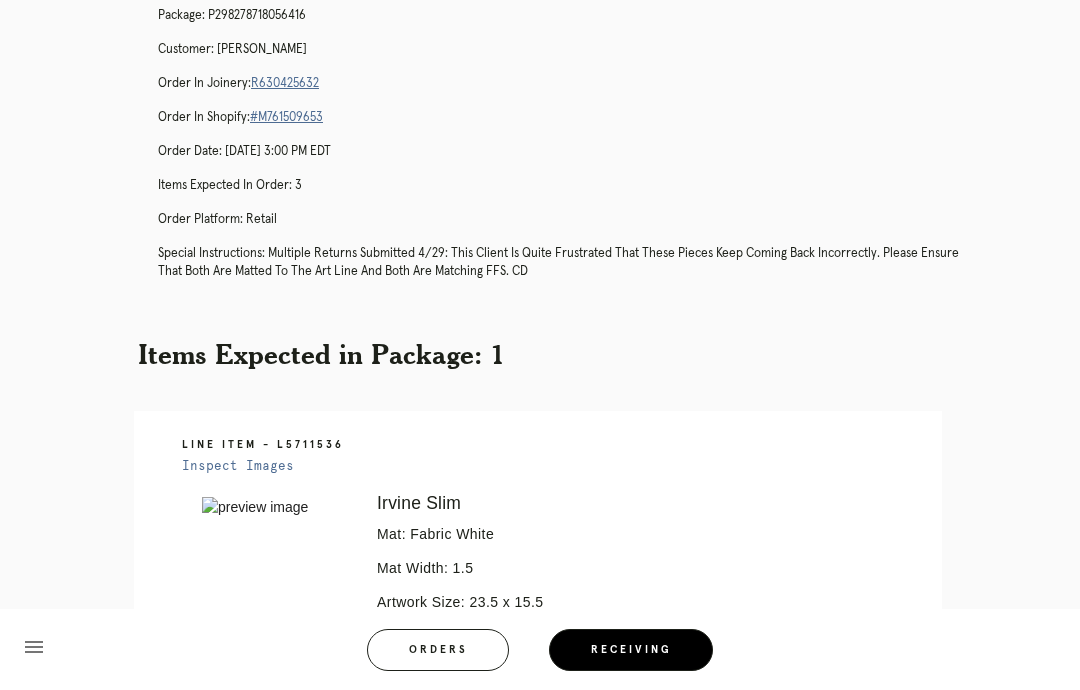 scroll, scrollTop: 59, scrollLeft: 0, axis: vertical 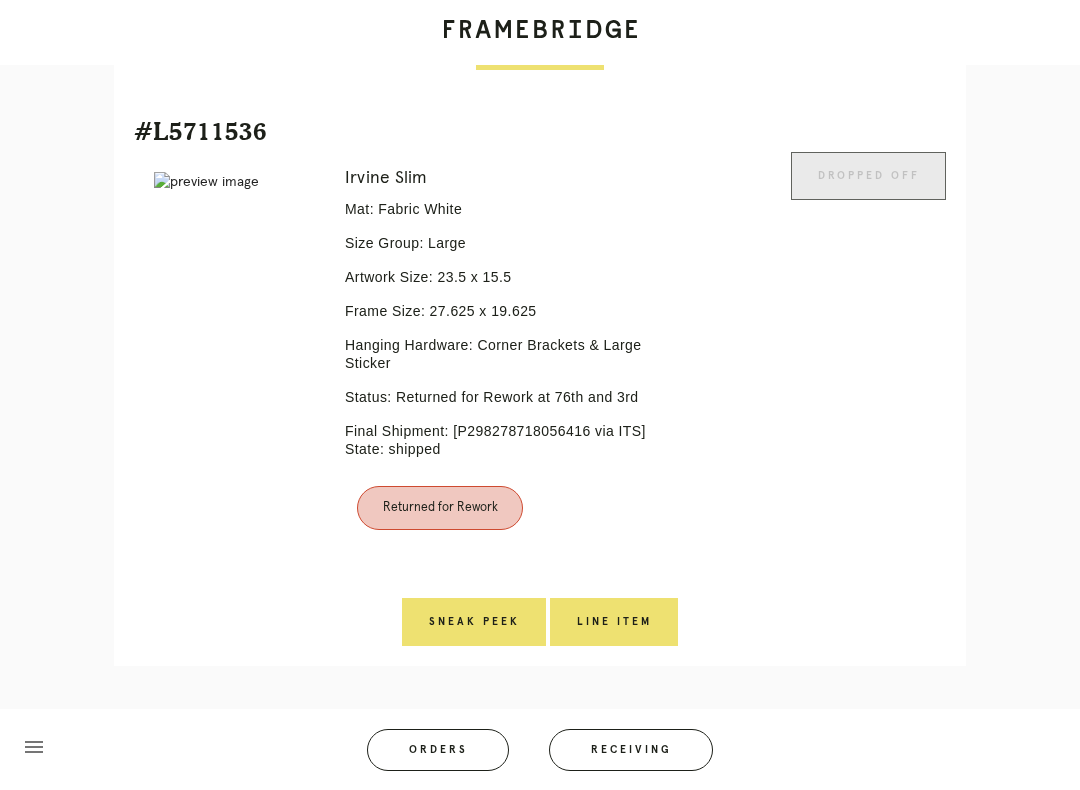 click on "Receiving" at bounding box center [631, 750] 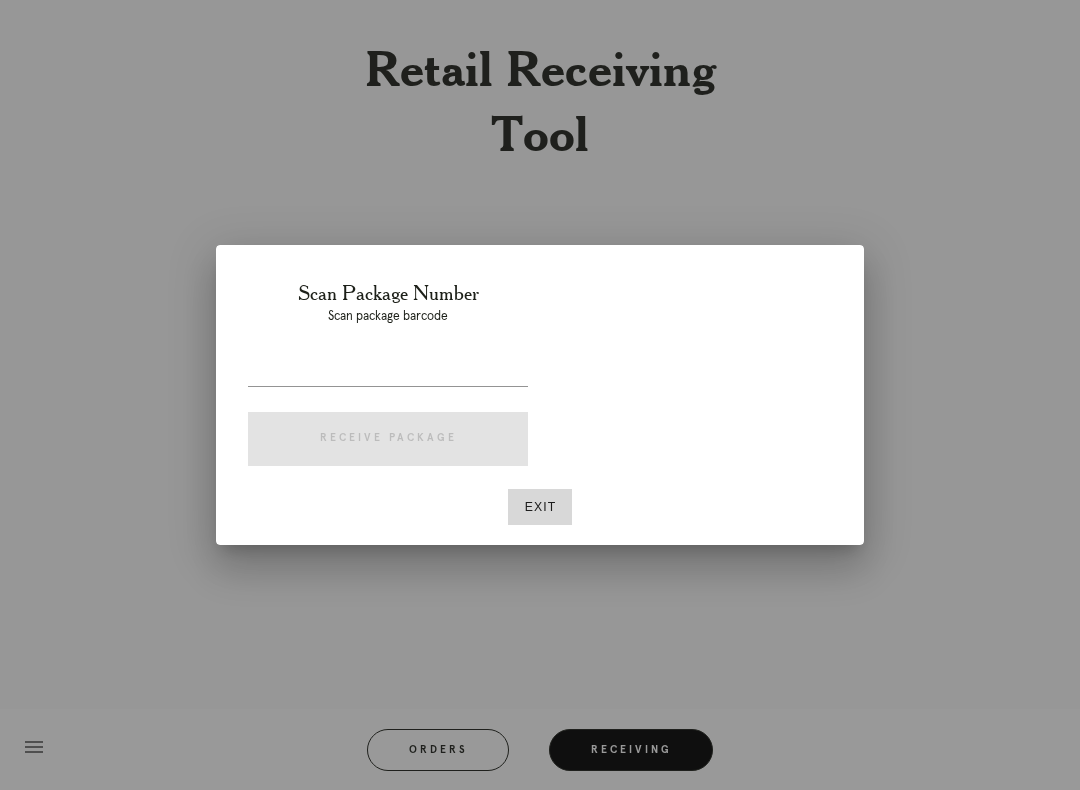 scroll, scrollTop: 20, scrollLeft: 0, axis: vertical 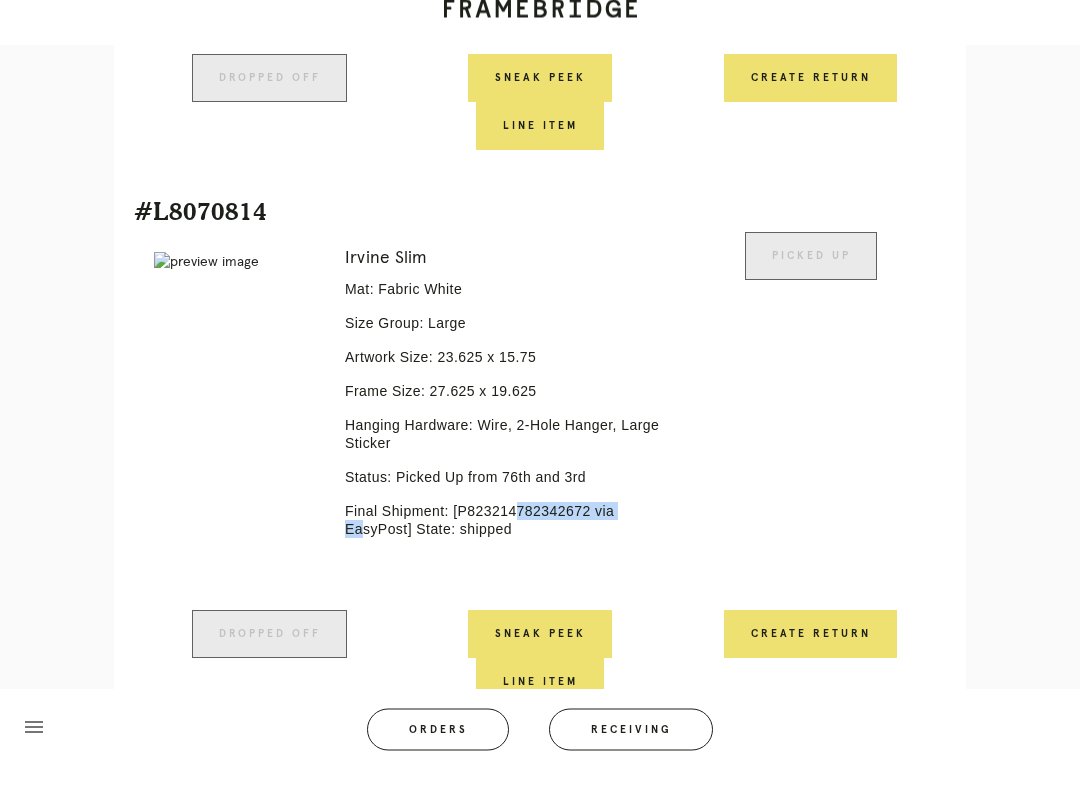 click on "Receiving" at bounding box center (631, 750) 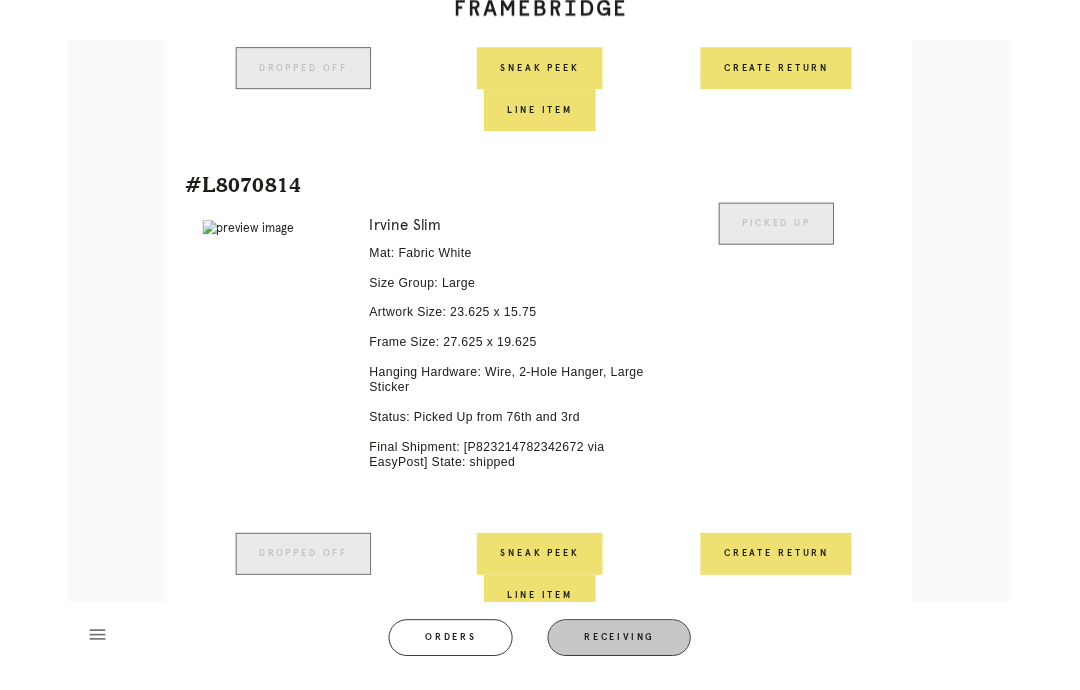 scroll, scrollTop: 20, scrollLeft: 0, axis: vertical 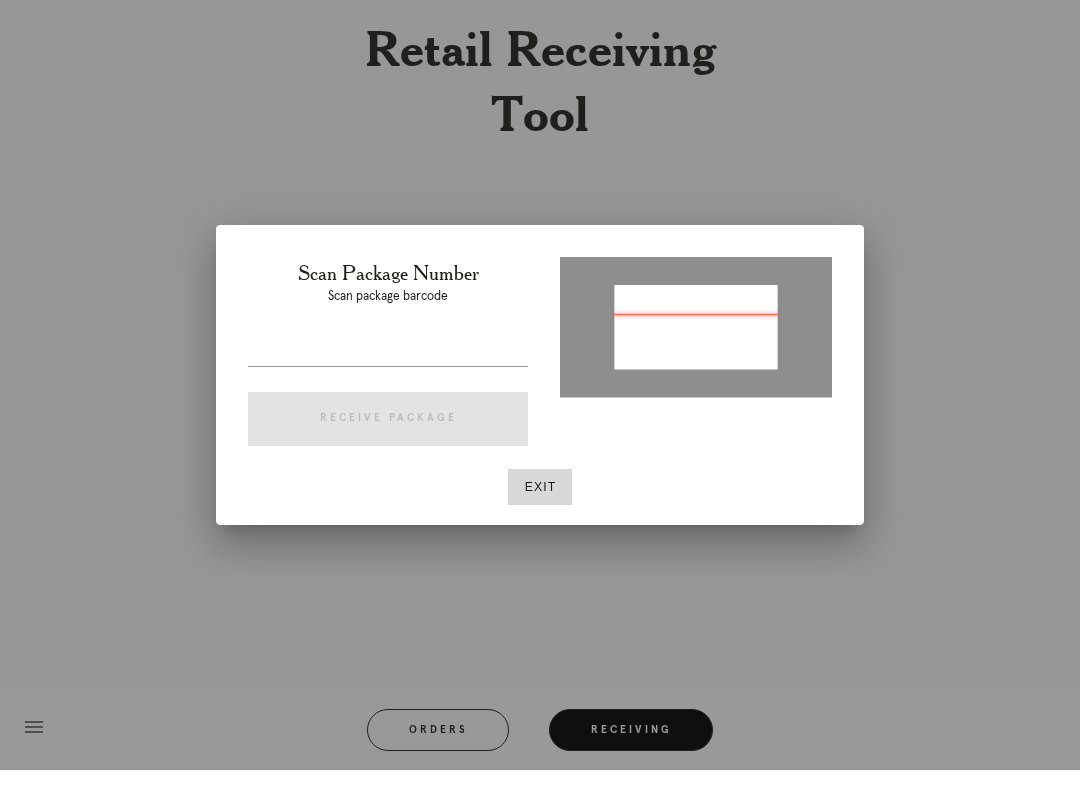 click at bounding box center (388, 375) 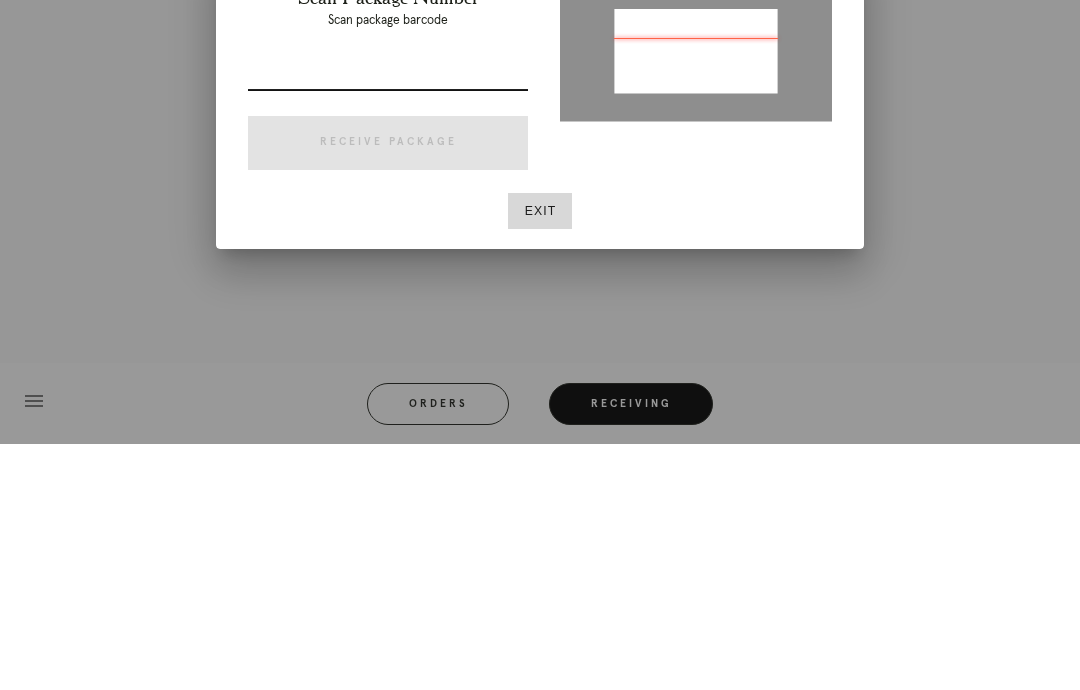 click at bounding box center (388, 320) 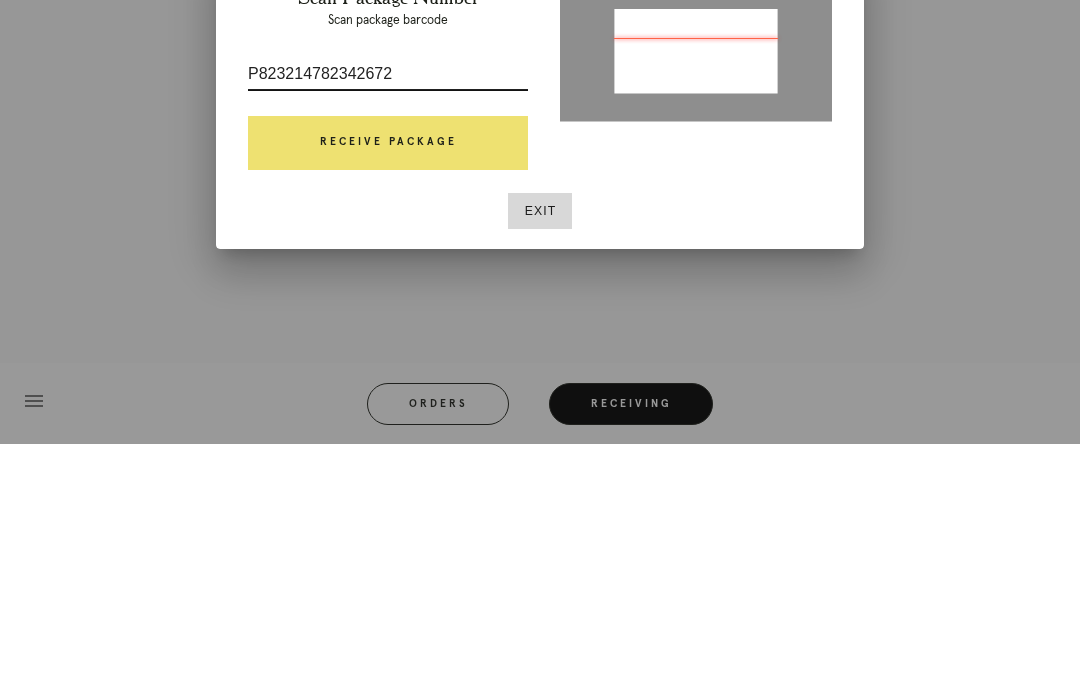 type on "P823214782342672" 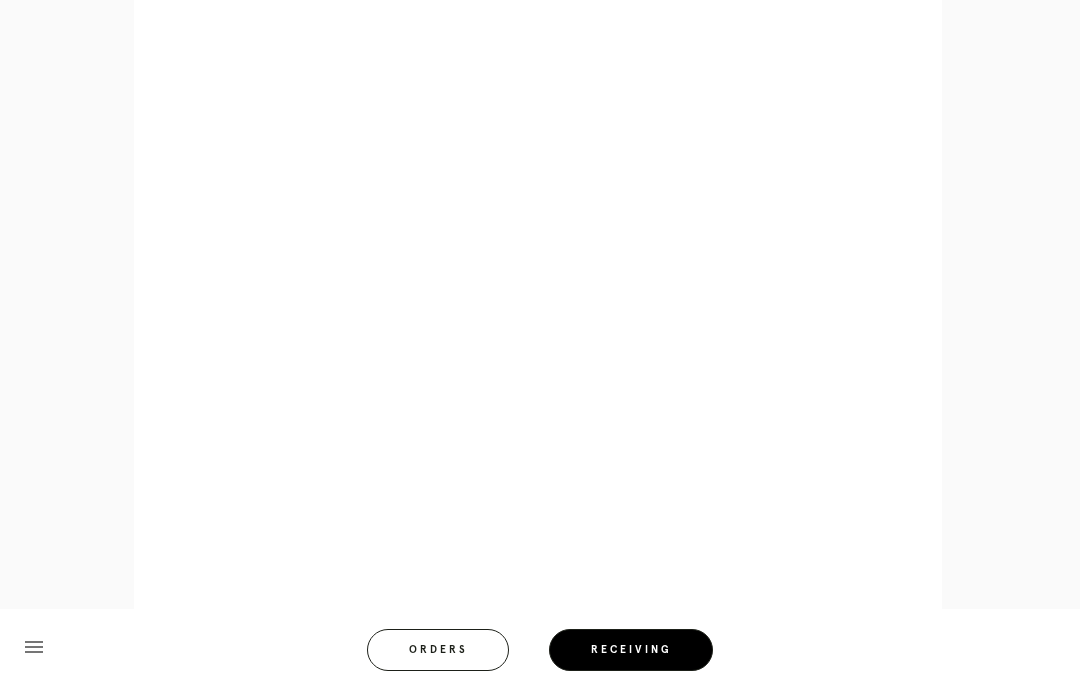 scroll, scrollTop: 1113, scrollLeft: 0, axis: vertical 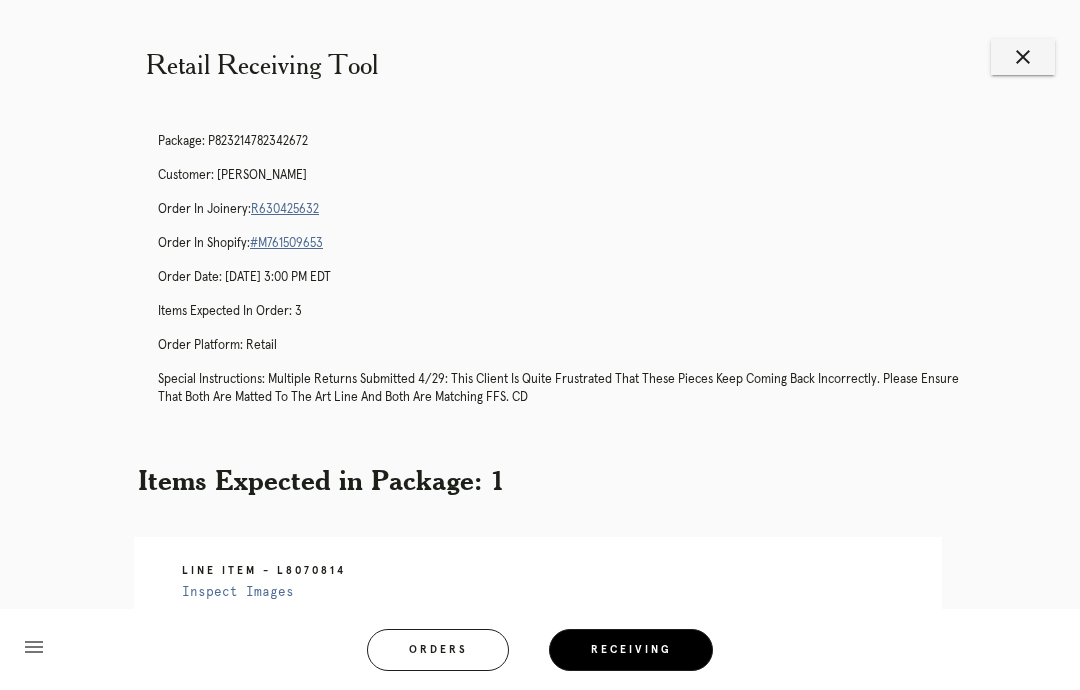 click on "R630425632" at bounding box center [285, 209] 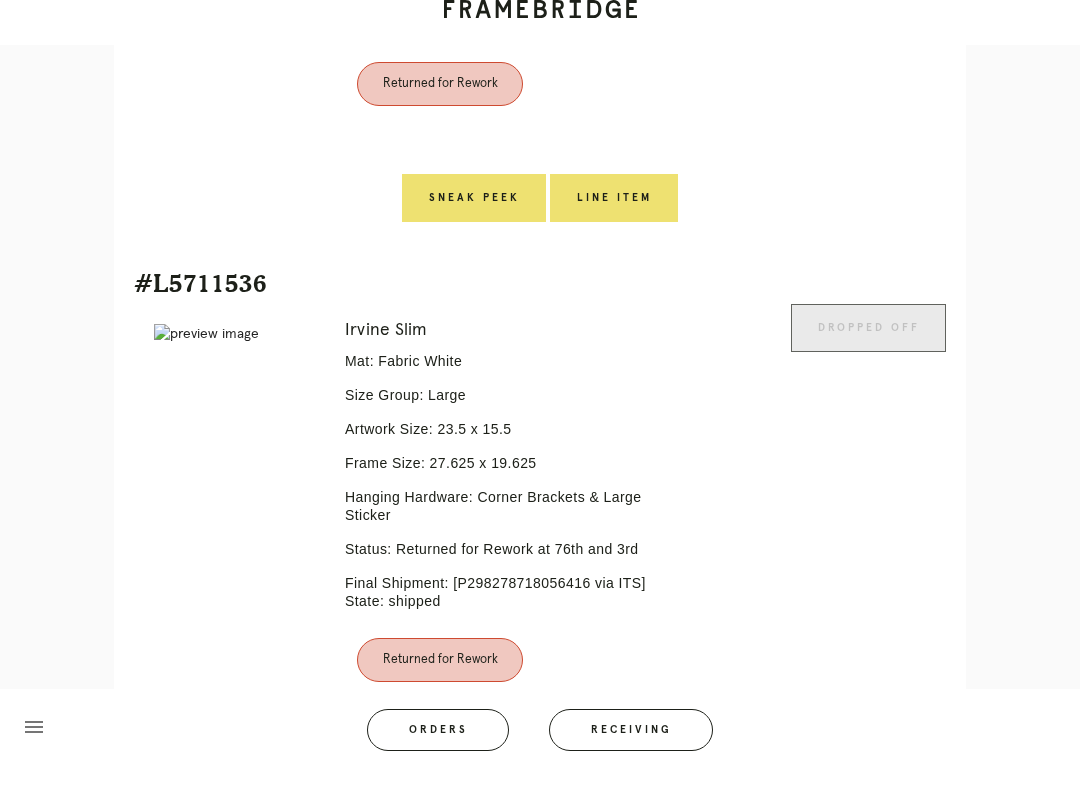 scroll, scrollTop: 1526, scrollLeft: 0, axis: vertical 